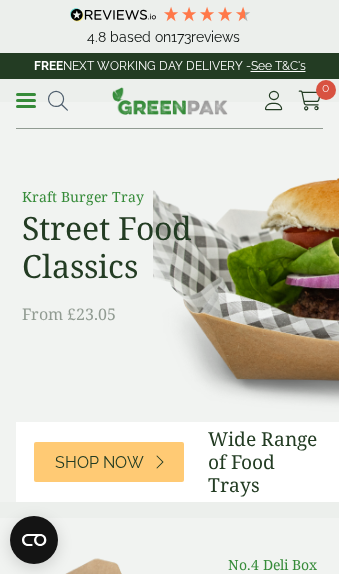 scroll, scrollTop: 0, scrollLeft: 0, axis: both 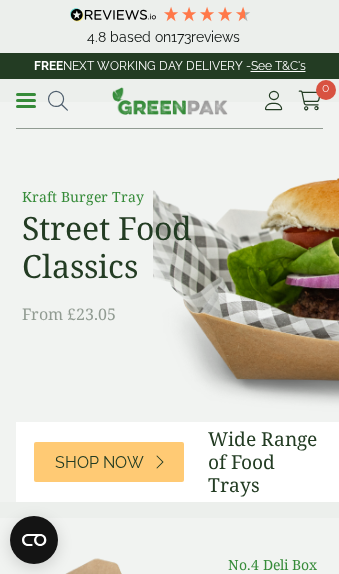 click at bounding box center (26, 100) 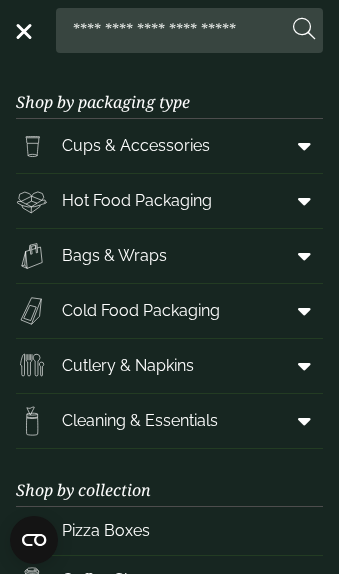 click at bounding box center [300, 146] 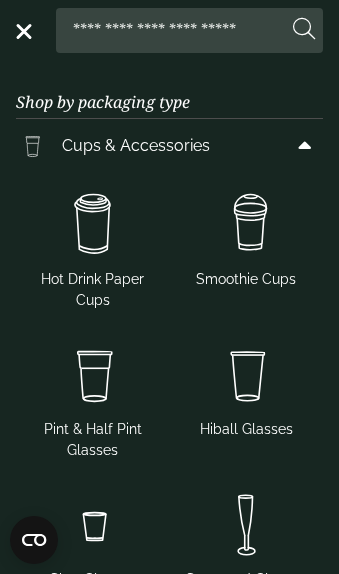 click at bounding box center [93, 225] 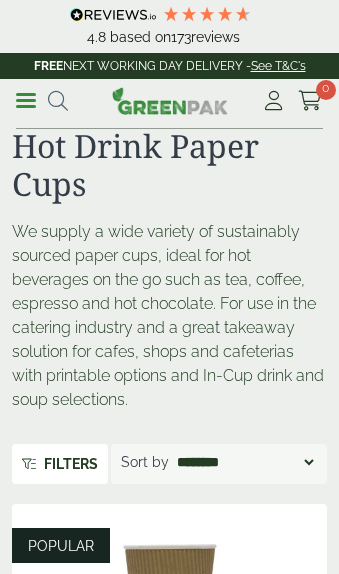 scroll, scrollTop: 0, scrollLeft: 0, axis: both 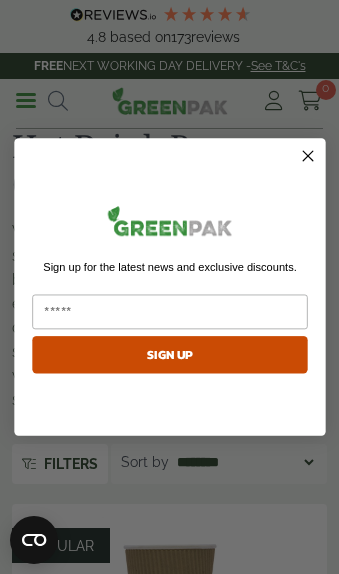 click on "Sign up for the latest news and exclusive discounts. SIGN UP" at bounding box center [170, 290] 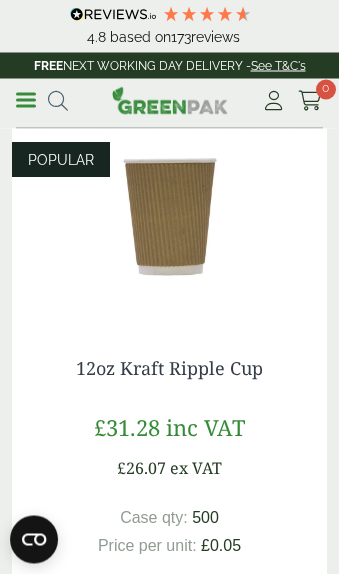 scroll, scrollTop: 386, scrollLeft: 0, axis: vertical 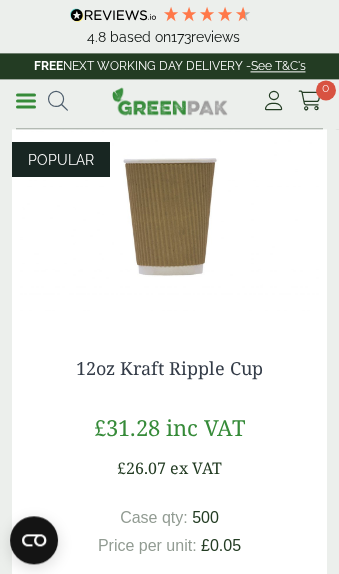 click at bounding box center (58, 101) 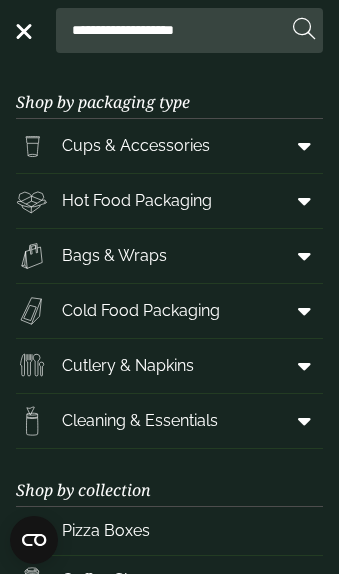 click at bounding box center [300, 146] 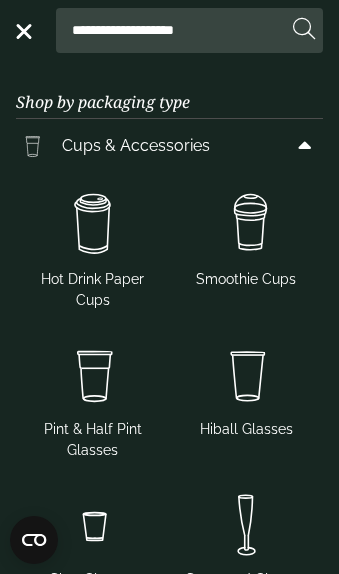 scroll, scrollTop: 0, scrollLeft: 0, axis: both 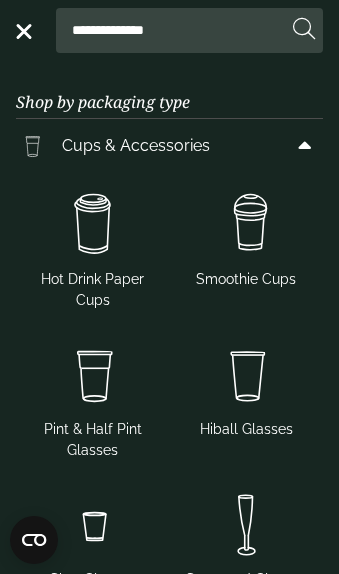 type on "**********" 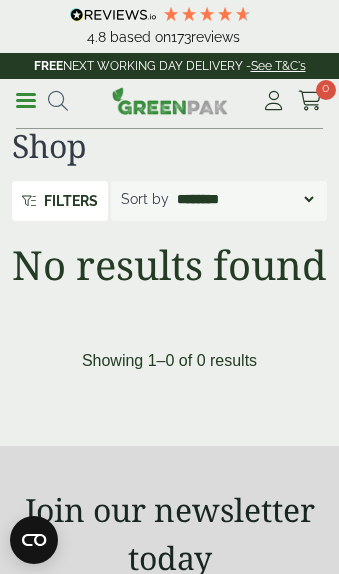 scroll, scrollTop: 95, scrollLeft: 0, axis: vertical 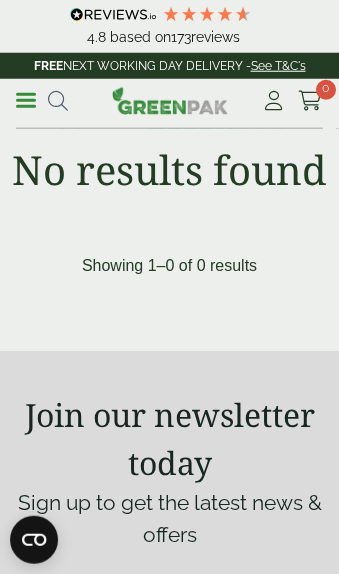 click at bounding box center [58, 101] 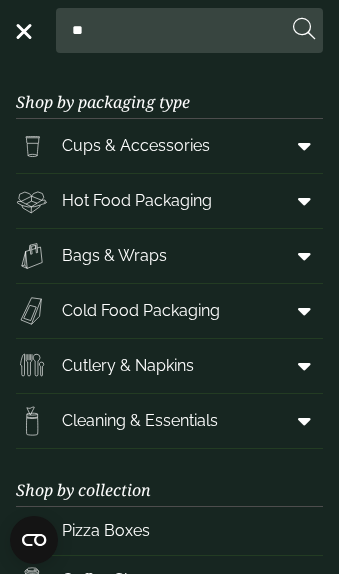type on "*" 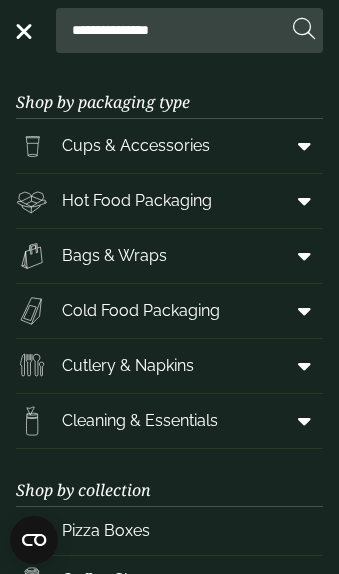 type on "**********" 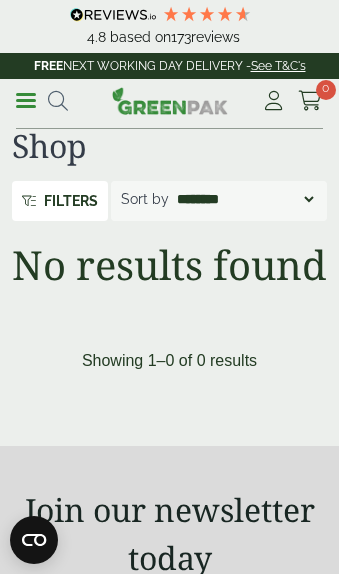 scroll, scrollTop: 0, scrollLeft: 0, axis: both 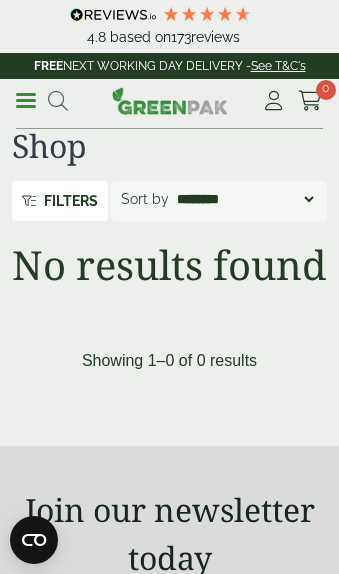 click at bounding box center [26, 100] 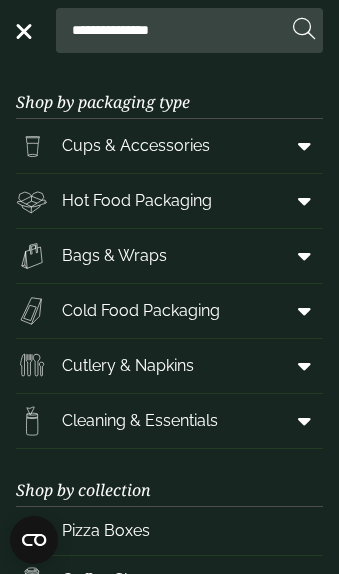 click at bounding box center [300, 366] 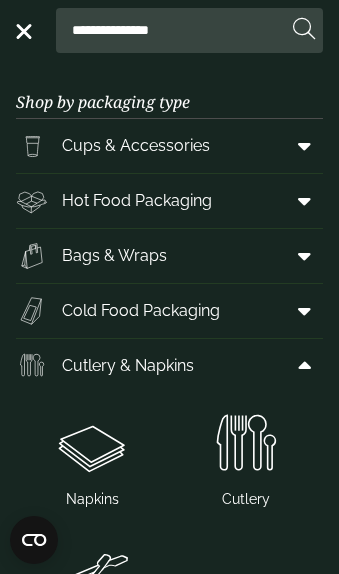 click at bounding box center [93, 445] 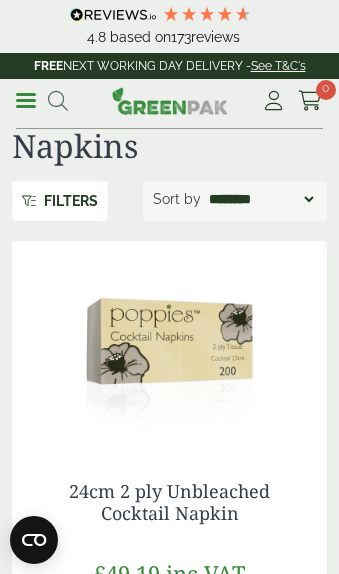 scroll, scrollTop: 0, scrollLeft: 0, axis: both 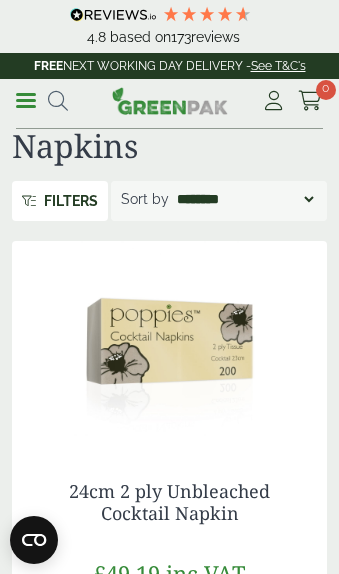 click on "**********" at bounding box center (245, 199) 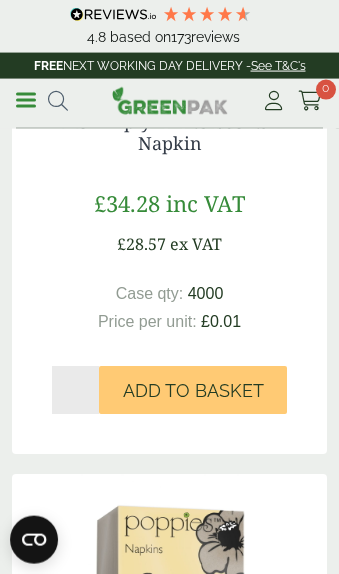 scroll, scrollTop: 0, scrollLeft: 0, axis: both 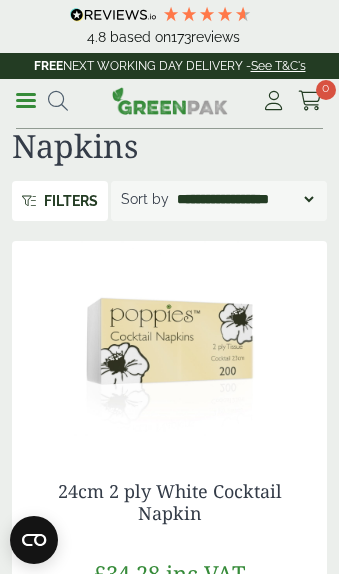 click on "Menu" at bounding box center [26, 99] 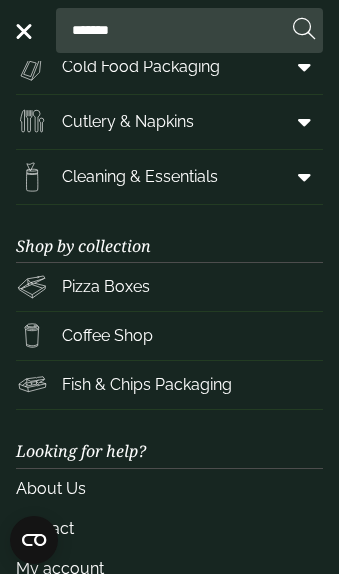 scroll, scrollTop: 197, scrollLeft: 0, axis: vertical 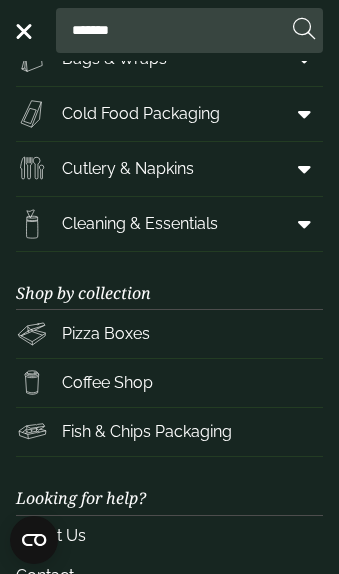 click on "Coffee Shop" at bounding box center [107, 383] 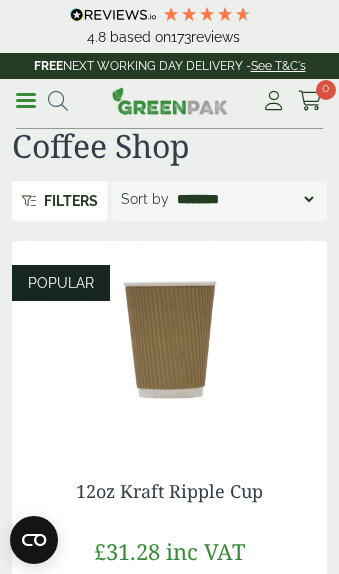 scroll, scrollTop: 0, scrollLeft: 0, axis: both 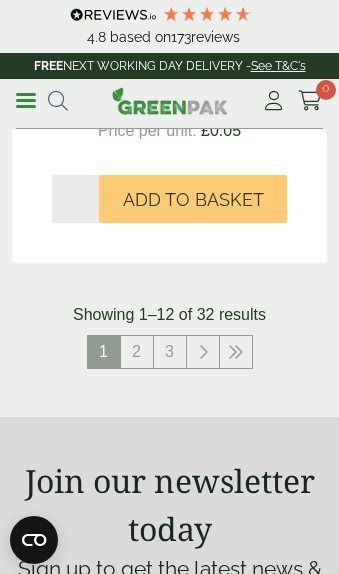click on "2" at bounding box center [137, 352] 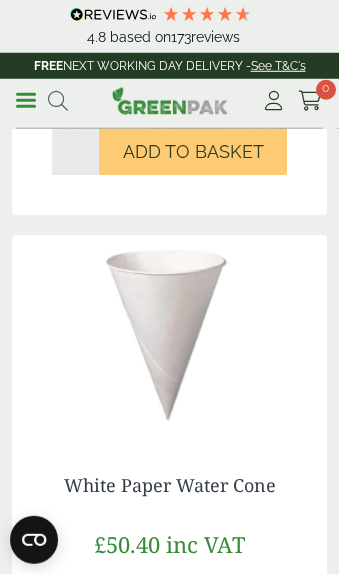 scroll, scrollTop: 4083, scrollLeft: 0, axis: vertical 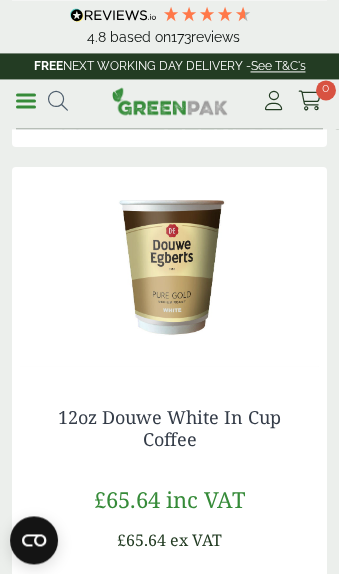 click on "Menu" at bounding box center (26, 99) 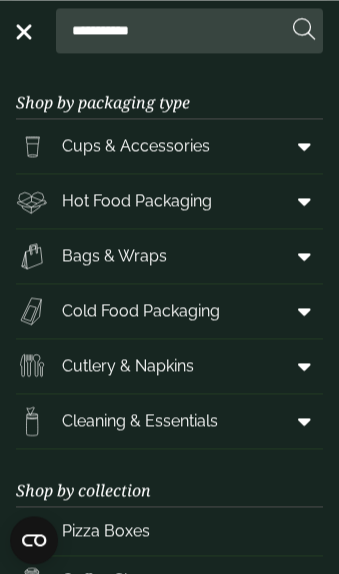 scroll, scrollTop: 5321, scrollLeft: 0, axis: vertical 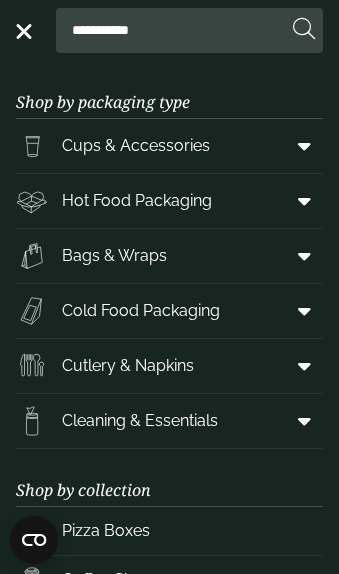 click at bounding box center [300, 201] 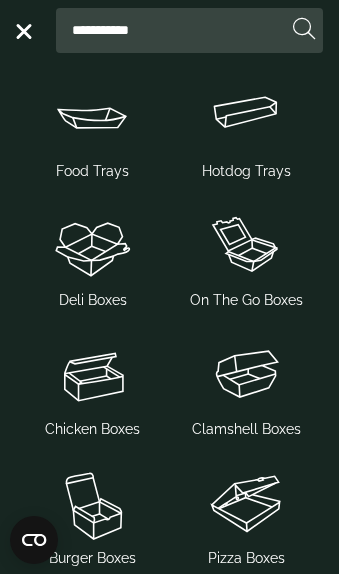 scroll, scrollTop: 115, scrollLeft: 0, axis: vertical 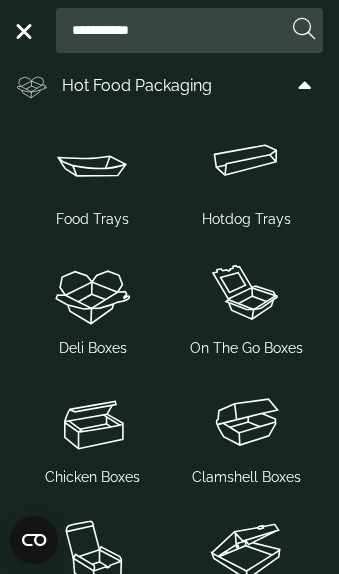 click at bounding box center (247, 294) 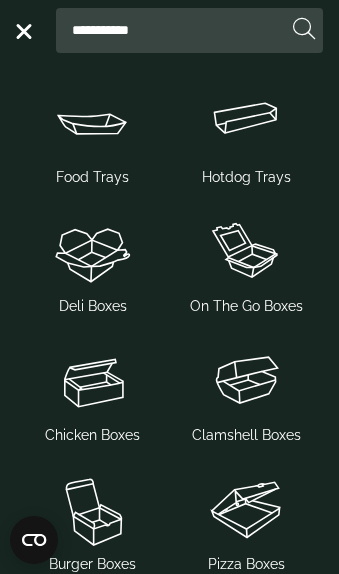 scroll, scrollTop: 206, scrollLeft: 0, axis: vertical 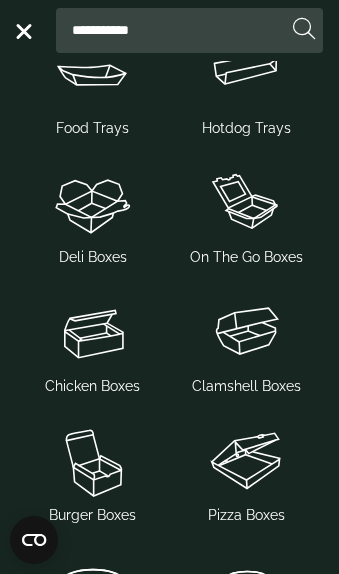 click at bounding box center (93, 461) 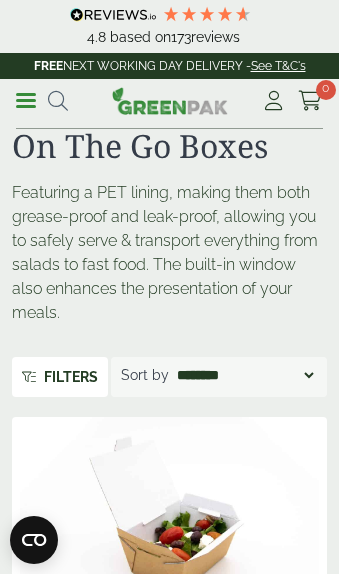 scroll, scrollTop: 0, scrollLeft: 0, axis: both 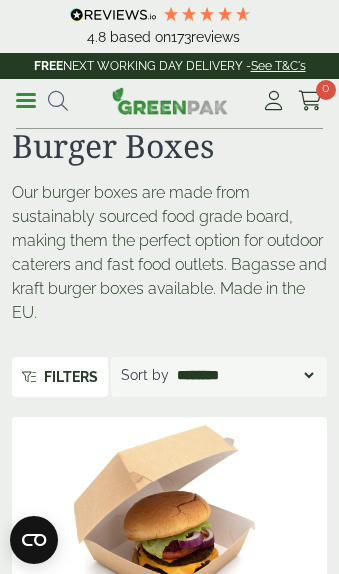 click at bounding box center (26, 100) 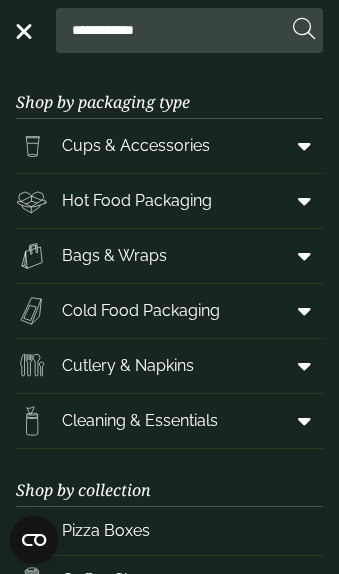 click at bounding box center (300, 256) 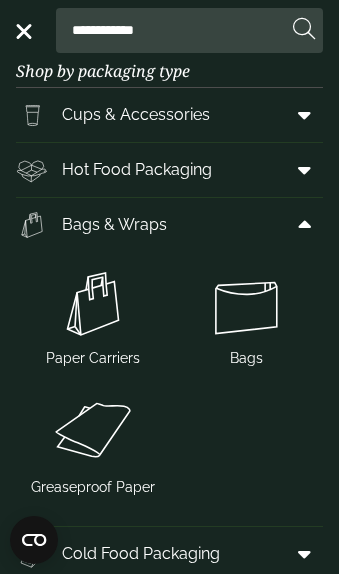 scroll, scrollTop: 44, scrollLeft: 0, axis: vertical 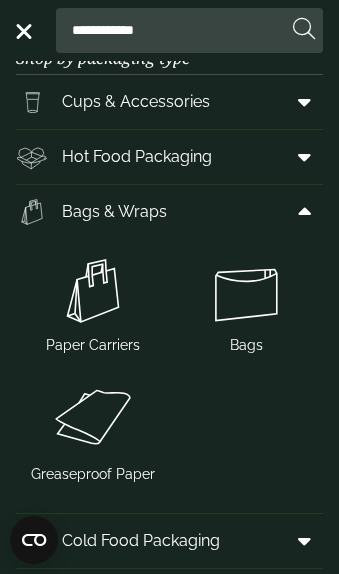 click at bounding box center [247, 291] 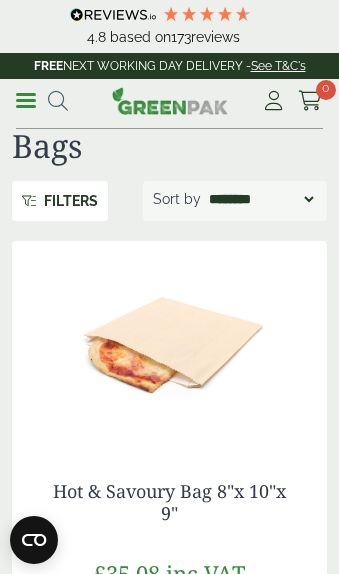 scroll, scrollTop: 0, scrollLeft: 0, axis: both 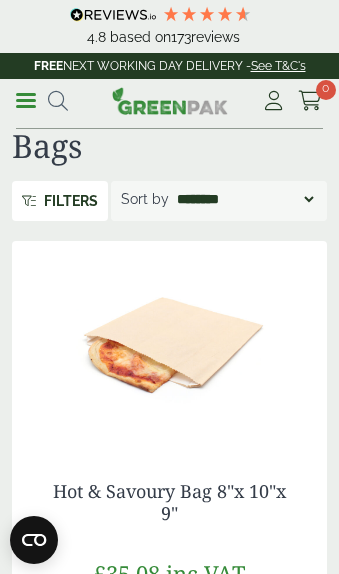 click on "**********" at bounding box center [245, 199] 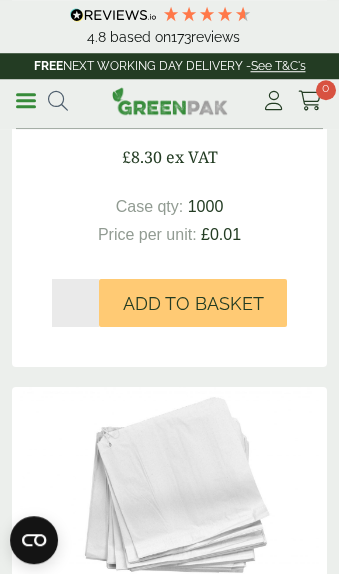 scroll, scrollTop: 2964, scrollLeft: 0, axis: vertical 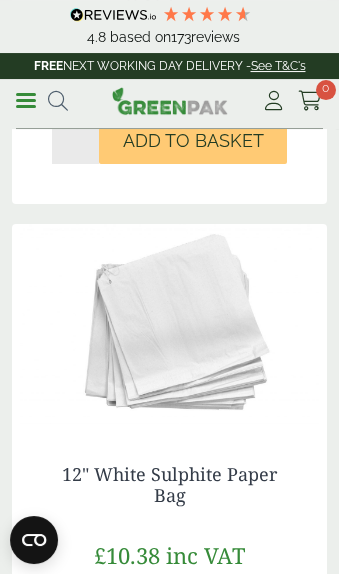click at bounding box center [26, 100] 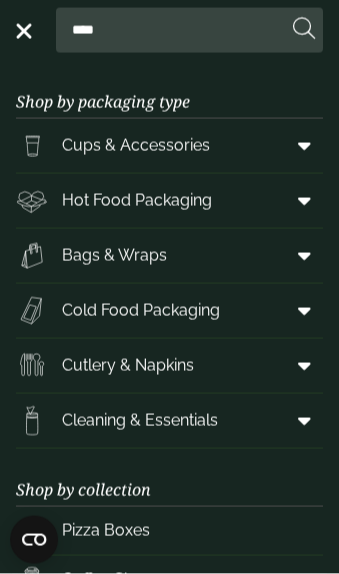 scroll, scrollTop: 2945, scrollLeft: 0, axis: vertical 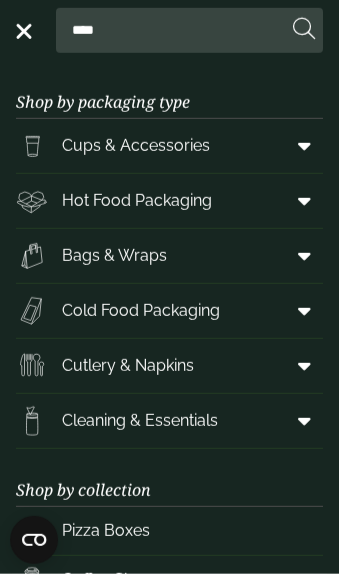 click at bounding box center [300, 366] 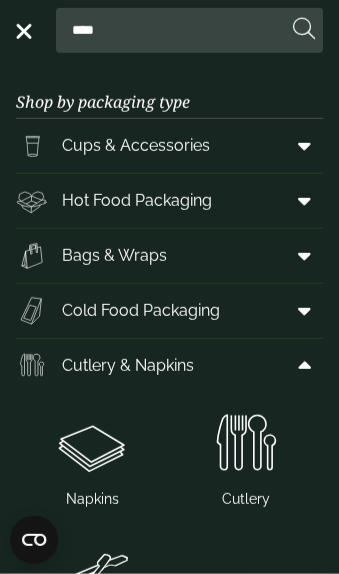 click at bounding box center (247, 445) 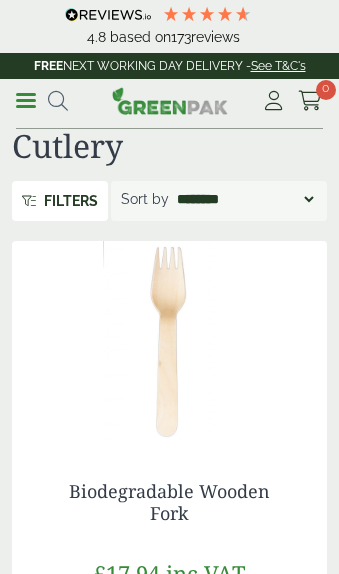 scroll, scrollTop: 0, scrollLeft: 0, axis: both 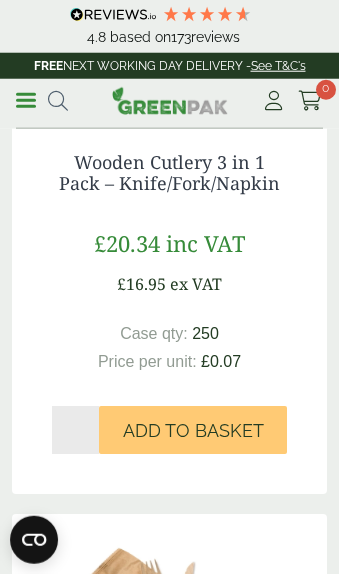 click on "Menu" at bounding box center (26, 99) 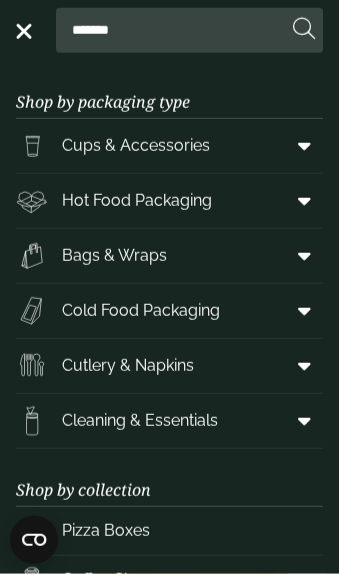 scroll, scrollTop: 6287, scrollLeft: 0, axis: vertical 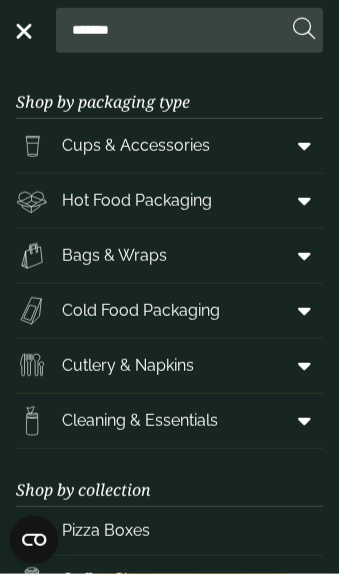 click on "Menu" at bounding box center (22, 30) 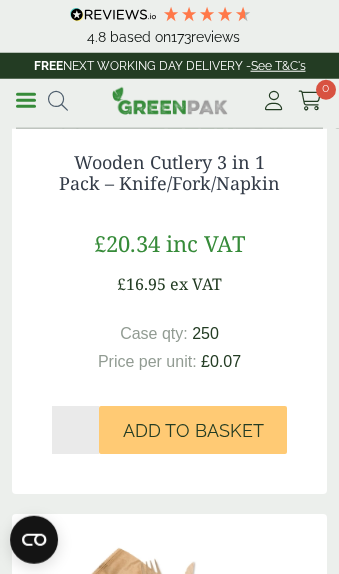 click at bounding box center [225, 14] 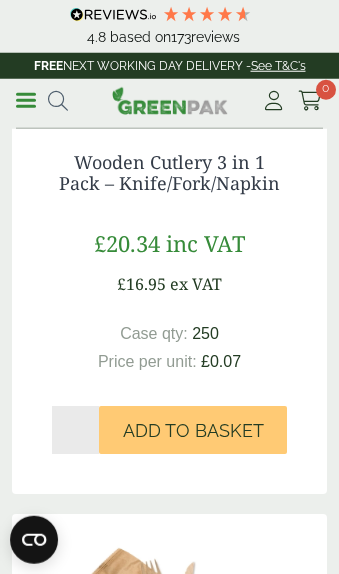 click on "reviews" at bounding box center (215, 37) 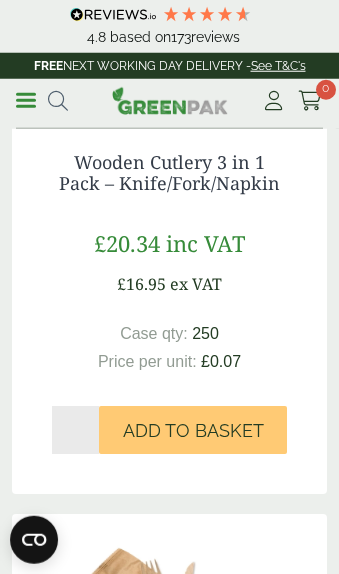click on "reviews" at bounding box center [215, 37] 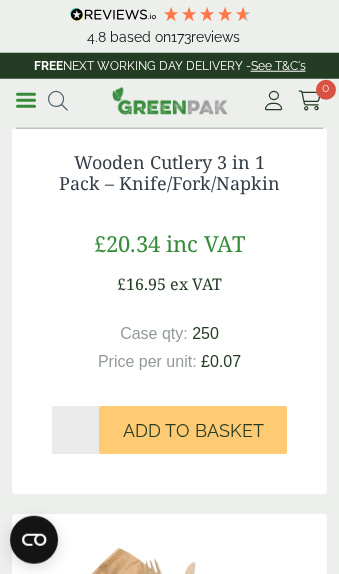 click at bounding box center (207, 14) 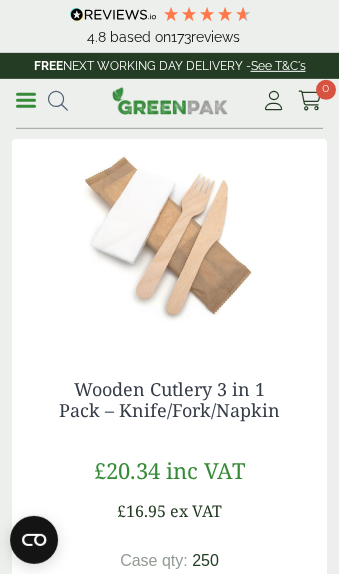 scroll, scrollTop: 6032, scrollLeft: 0, axis: vertical 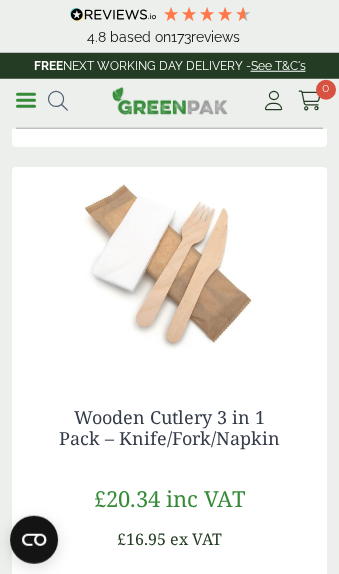 click at bounding box center [26, 100] 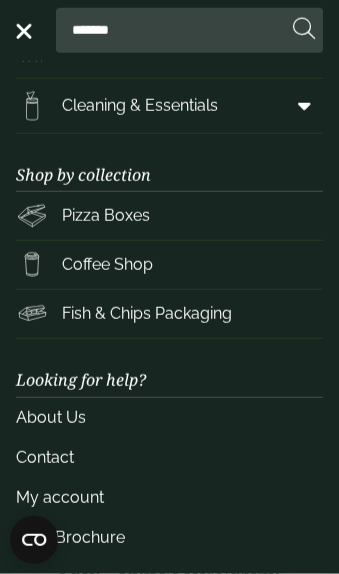 scroll, scrollTop: 314, scrollLeft: 0, axis: vertical 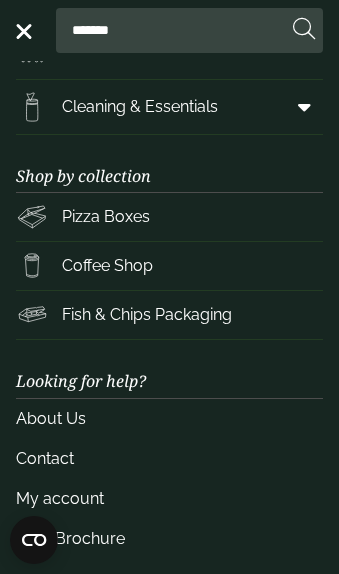 click on "2024 Brochure" at bounding box center (169, 539) 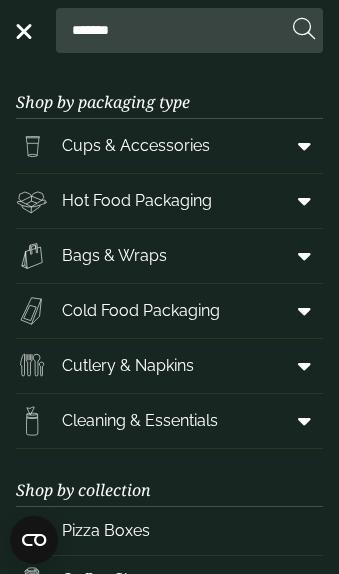 scroll, scrollTop: 0, scrollLeft: 0, axis: both 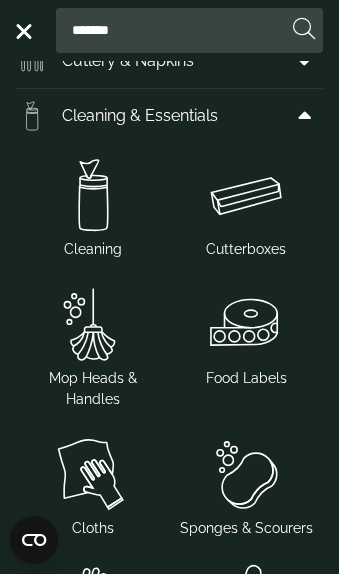 click at bounding box center (247, 324) 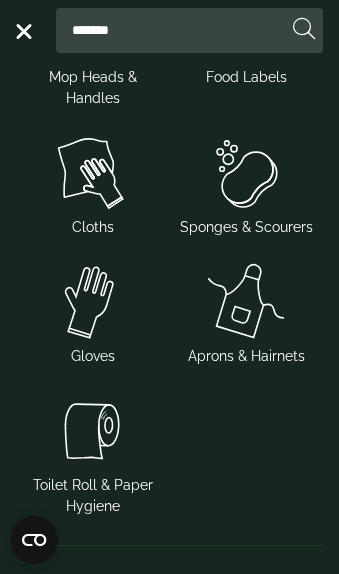scroll, scrollTop: 626, scrollLeft: 0, axis: vertical 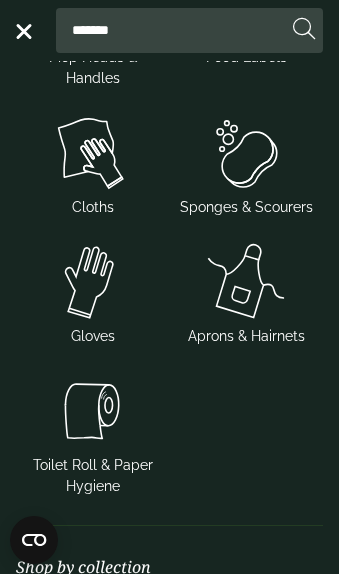 click at bounding box center (93, 282) 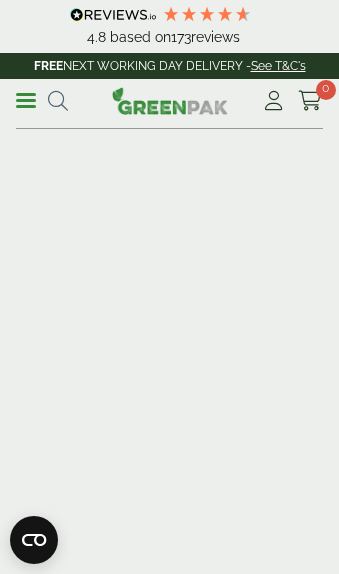 scroll, scrollTop: 0, scrollLeft: 0, axis: both 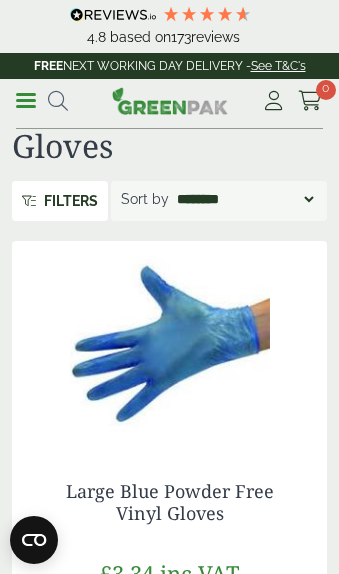 click on "**********" at bounding box center (245, 199) 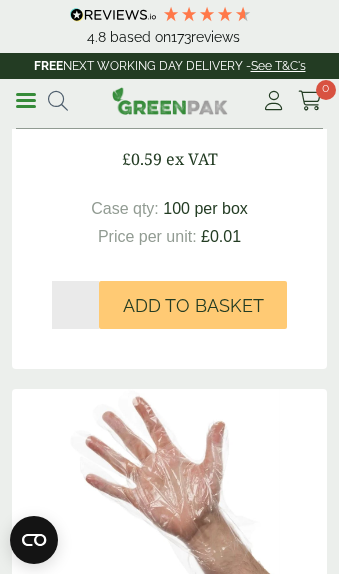 scroll, scrollTop: 446, scrollLeft: 0, axis: vertical 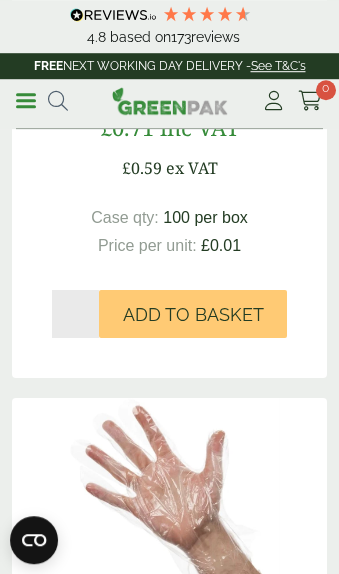 click on "Menu" at bounding box center [26, 99] 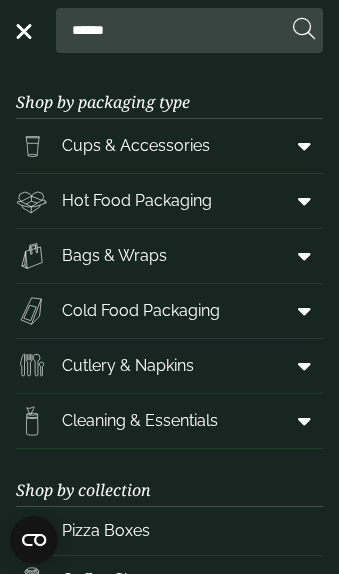 click at bounding box center (300, 256) 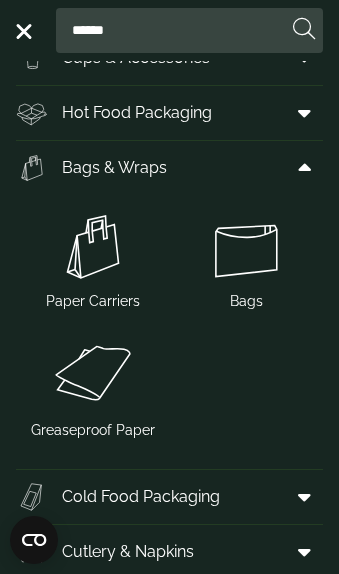 scroll, scrollTop: 89, scrollLeft: 0, axis: vertical 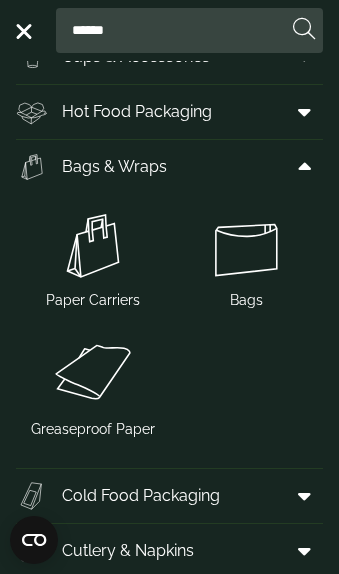 click at bounding box center [247, 246] 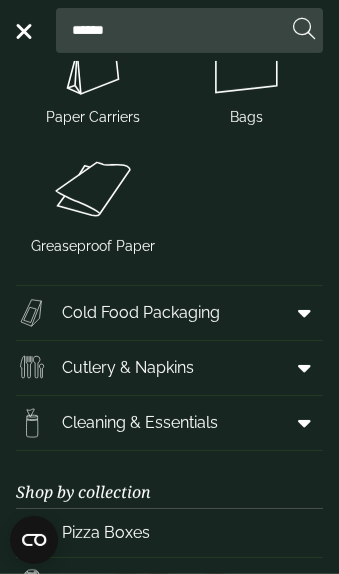 scroll, scrollTop: 289, scrollLeft: 0, axis: vertical 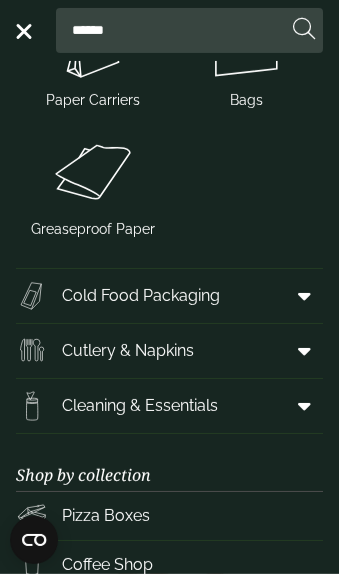 click at bounding box center [300, 406] 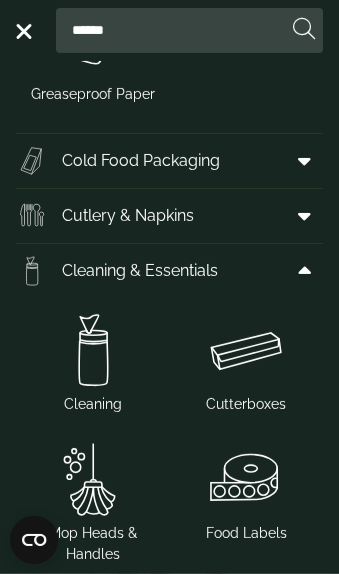 scroll, scrollTop: 431, scrollLeft: 0, axis: vertical 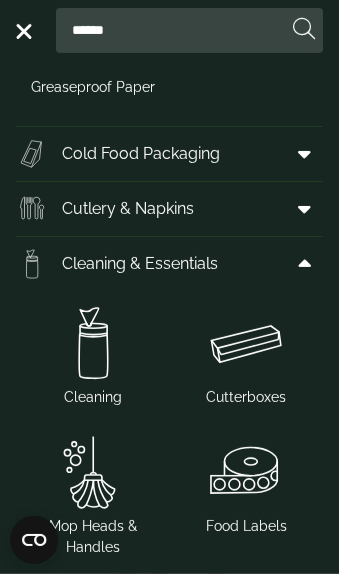 click at bounding box center (93, 343) 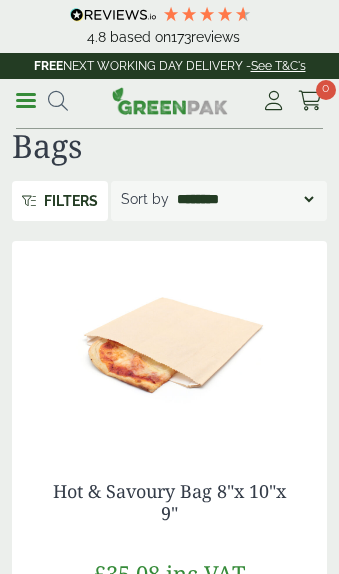scroll, scrollTop: 0, scrollLeft: 0, axis: both 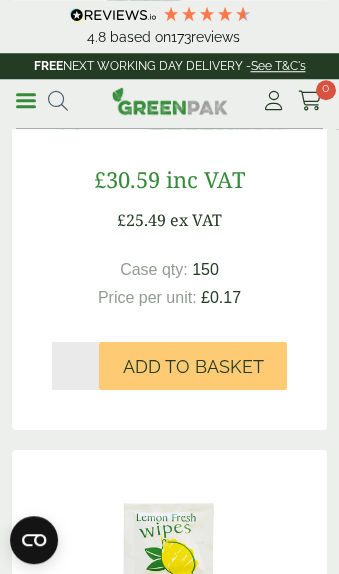 click on "Menu" at bounding box center [26, 99] 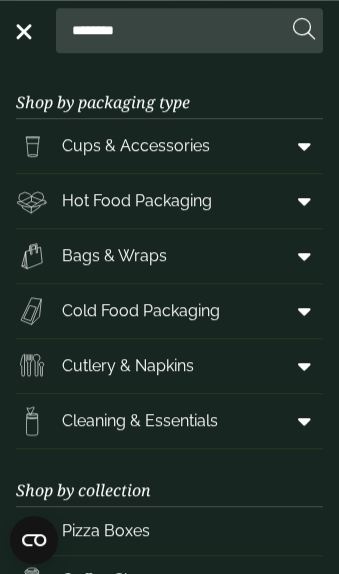 scroll, scrollTop: 5792, scrollLeft: 0, axis: vertical 